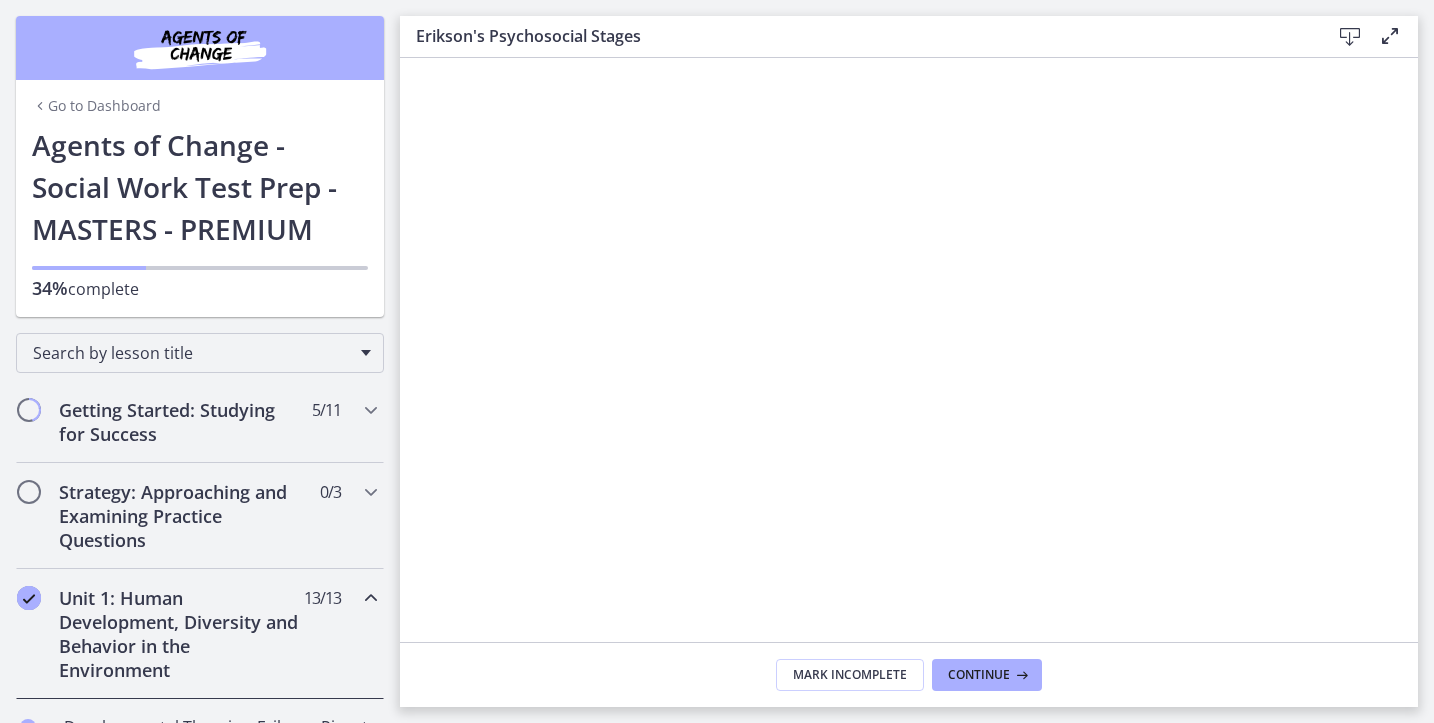 scroll, scrollTop: 0, scrollLeft: 0, axis: both 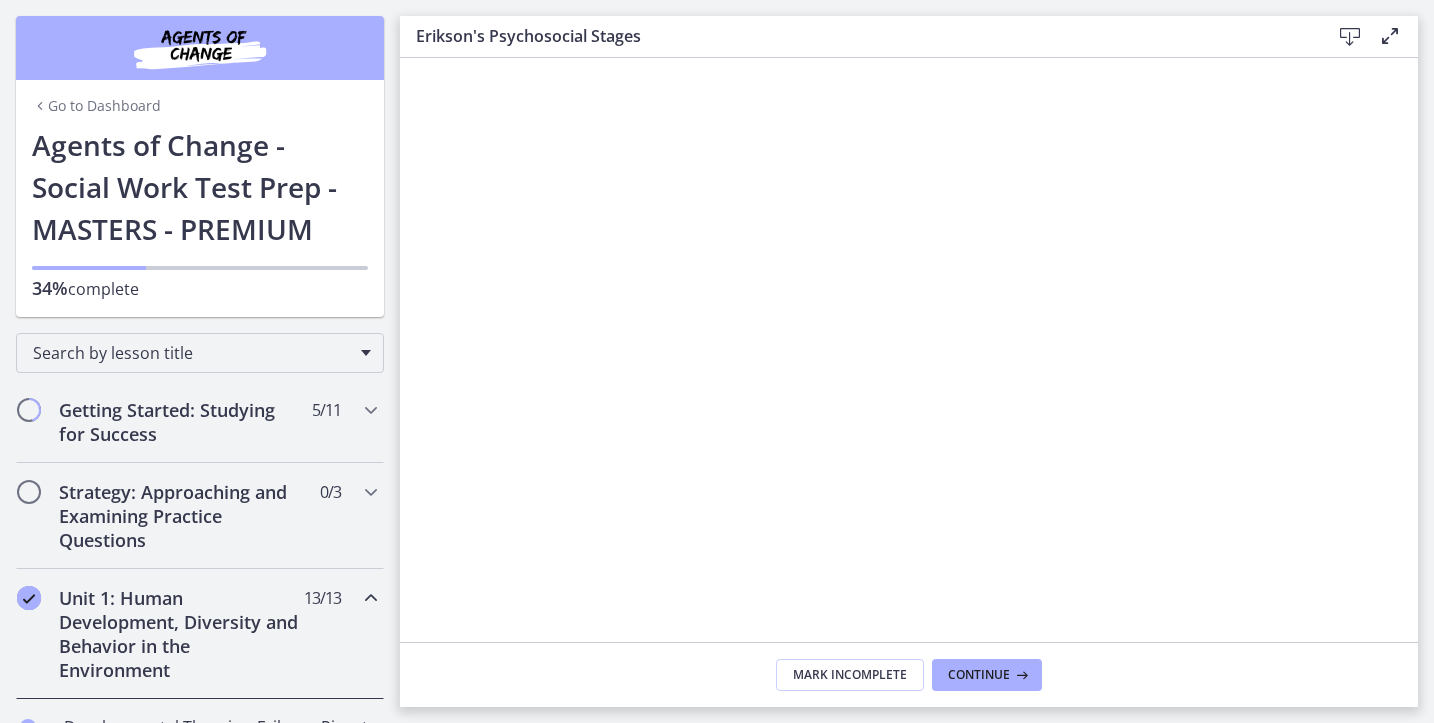 click at bounding box center [1350, 37] 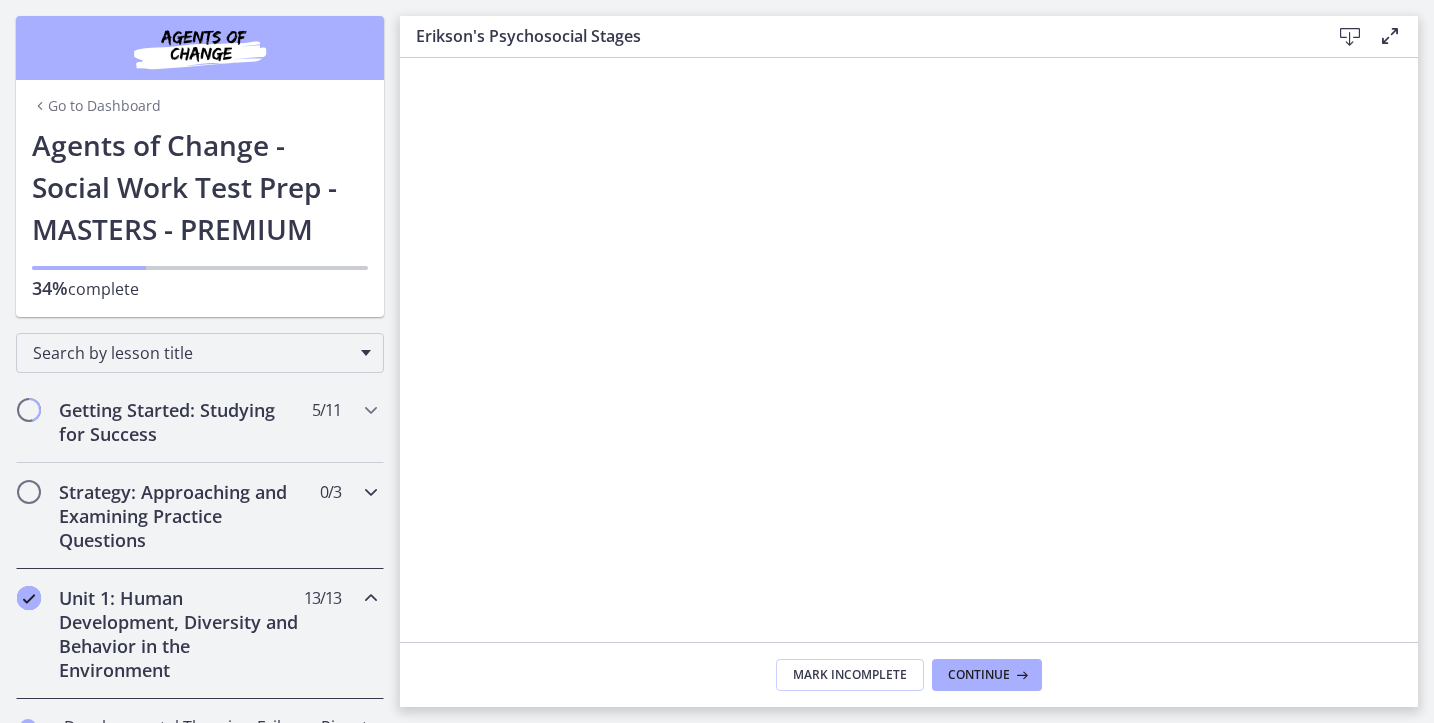 scroll, scrollTop: 146, scrollLeft: 0, axis: vertical 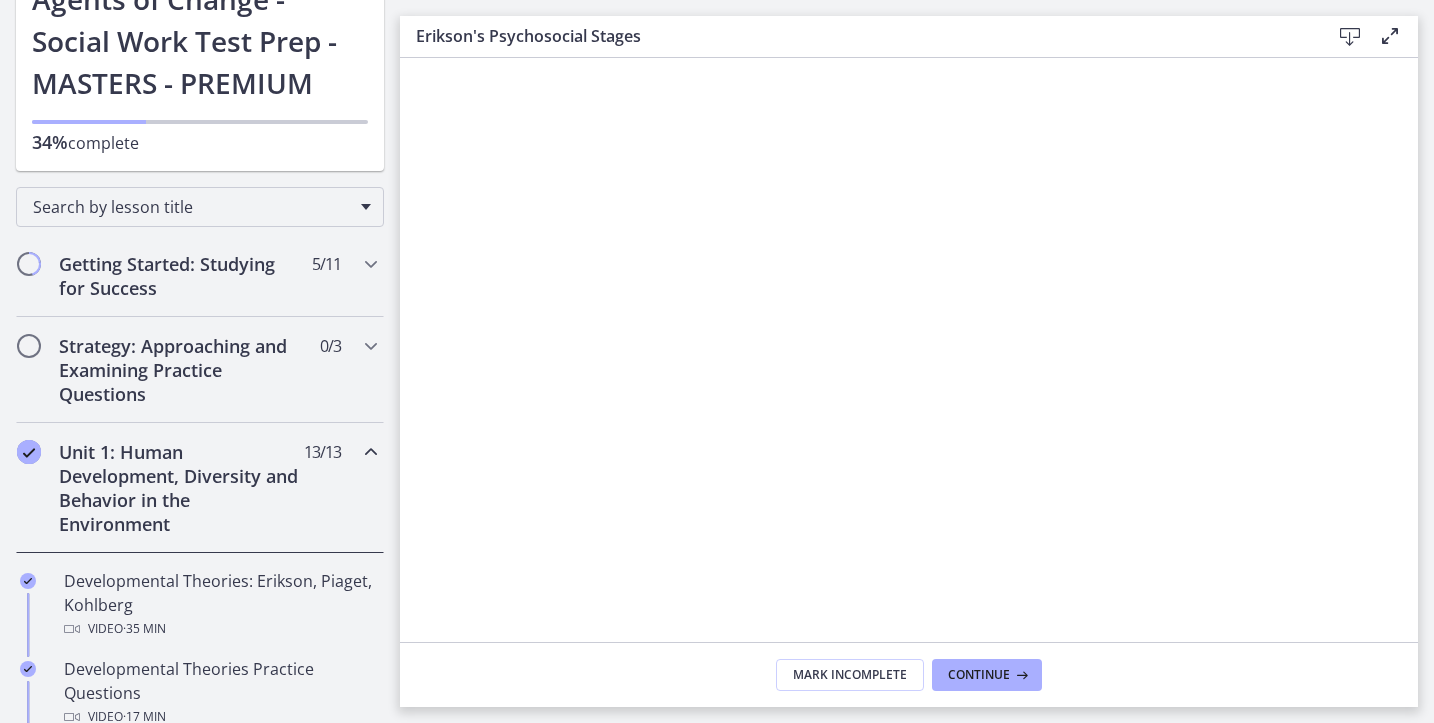click on "Unit 1: Human Development, Diversity and Behavior in the Environment" at bounding box center (181, 488) 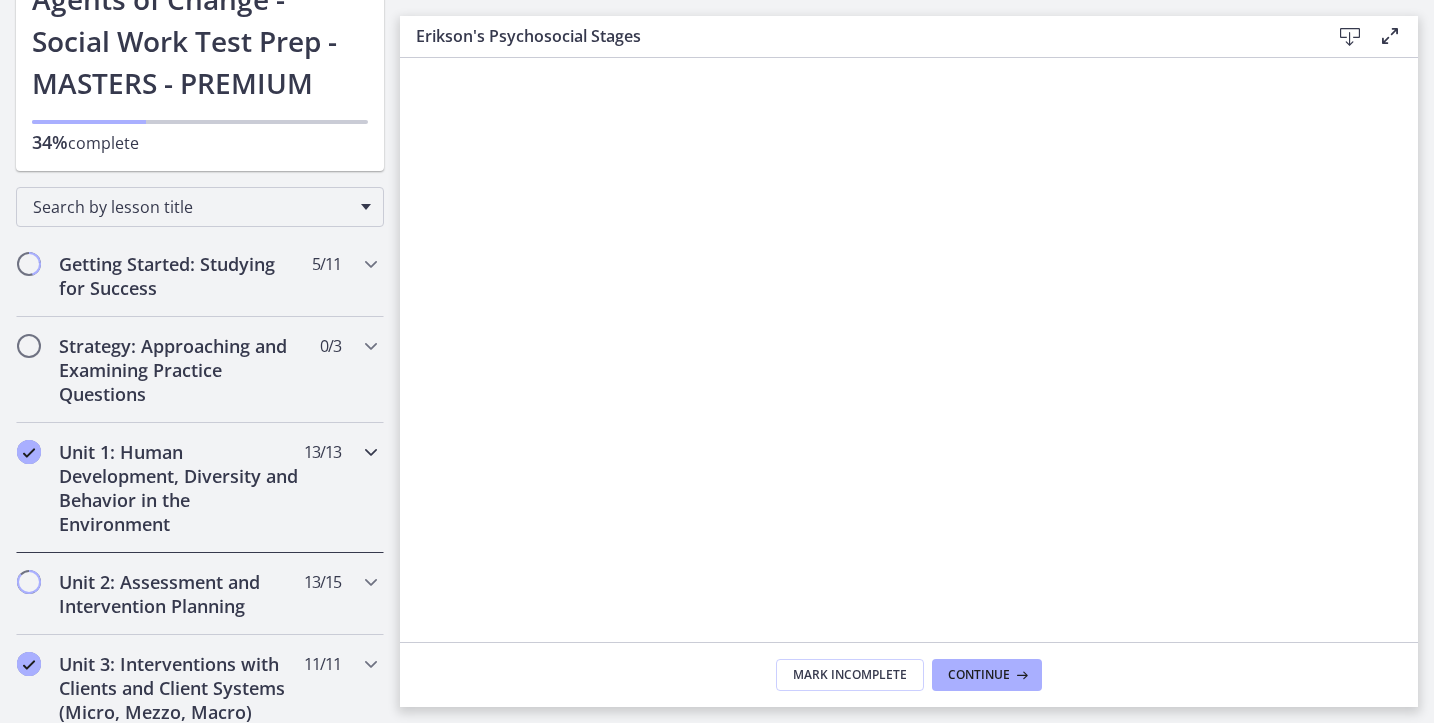 click on "Unit 1: Human Development, Diversity and Behavior in the Environment" at bounding box center (181, 488) 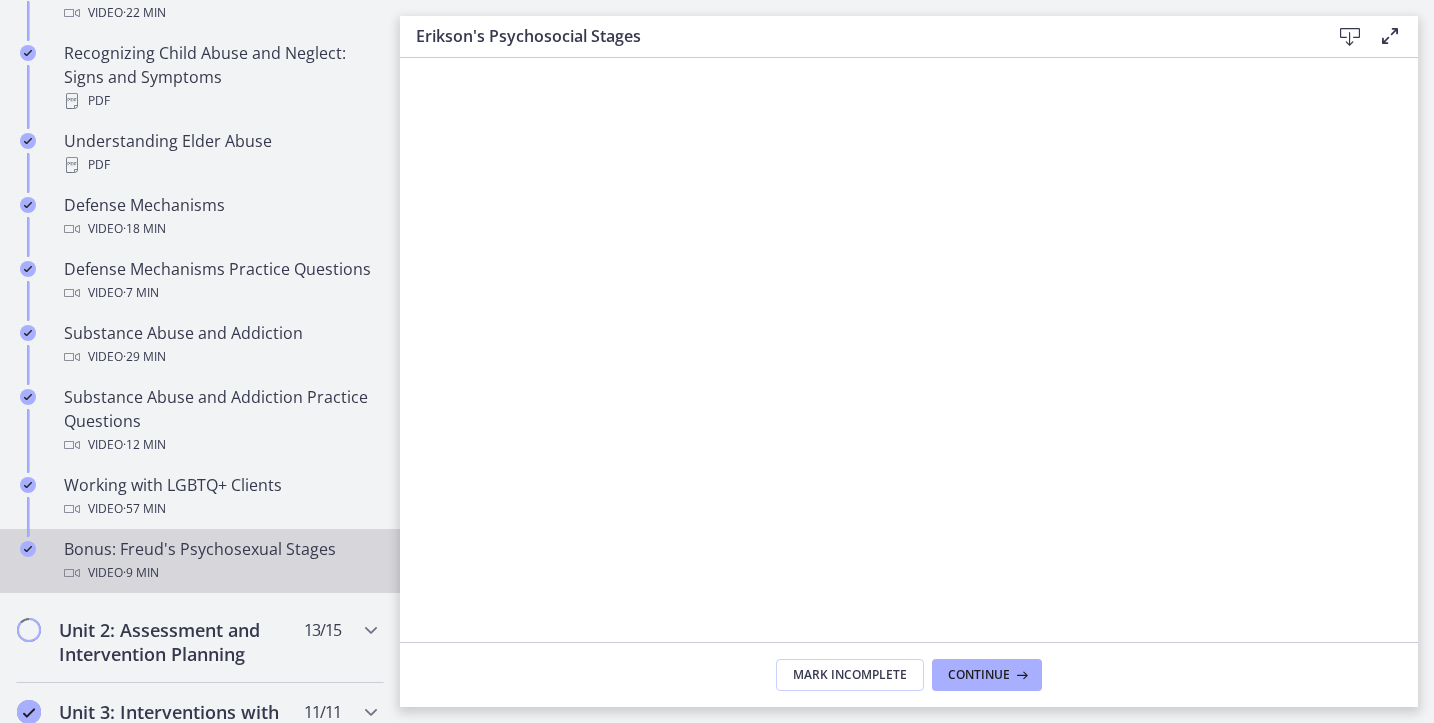 scroll, scrollTop: 1138, scrollLeft: 0, axis: vertical 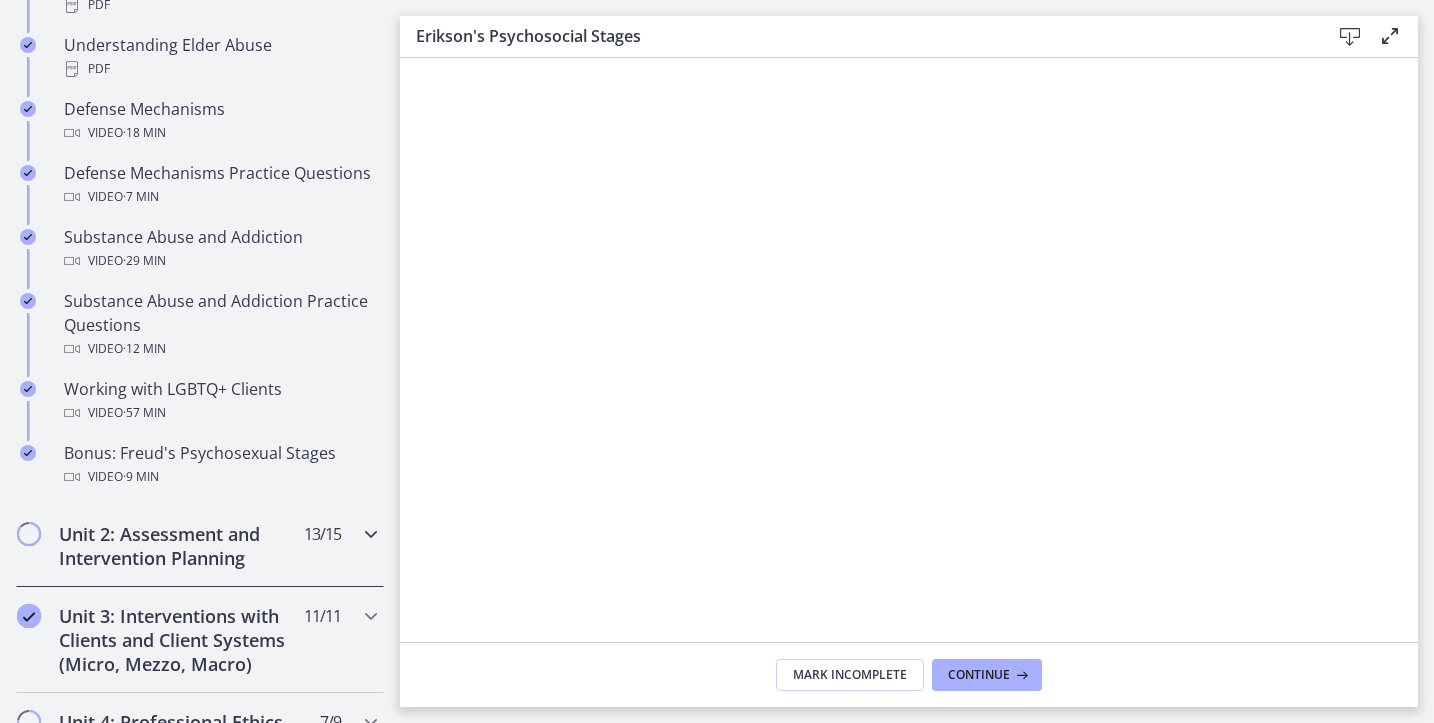 click on "Unit 2: Assessment and Intervention Planning" at bounding box center [181, 546] 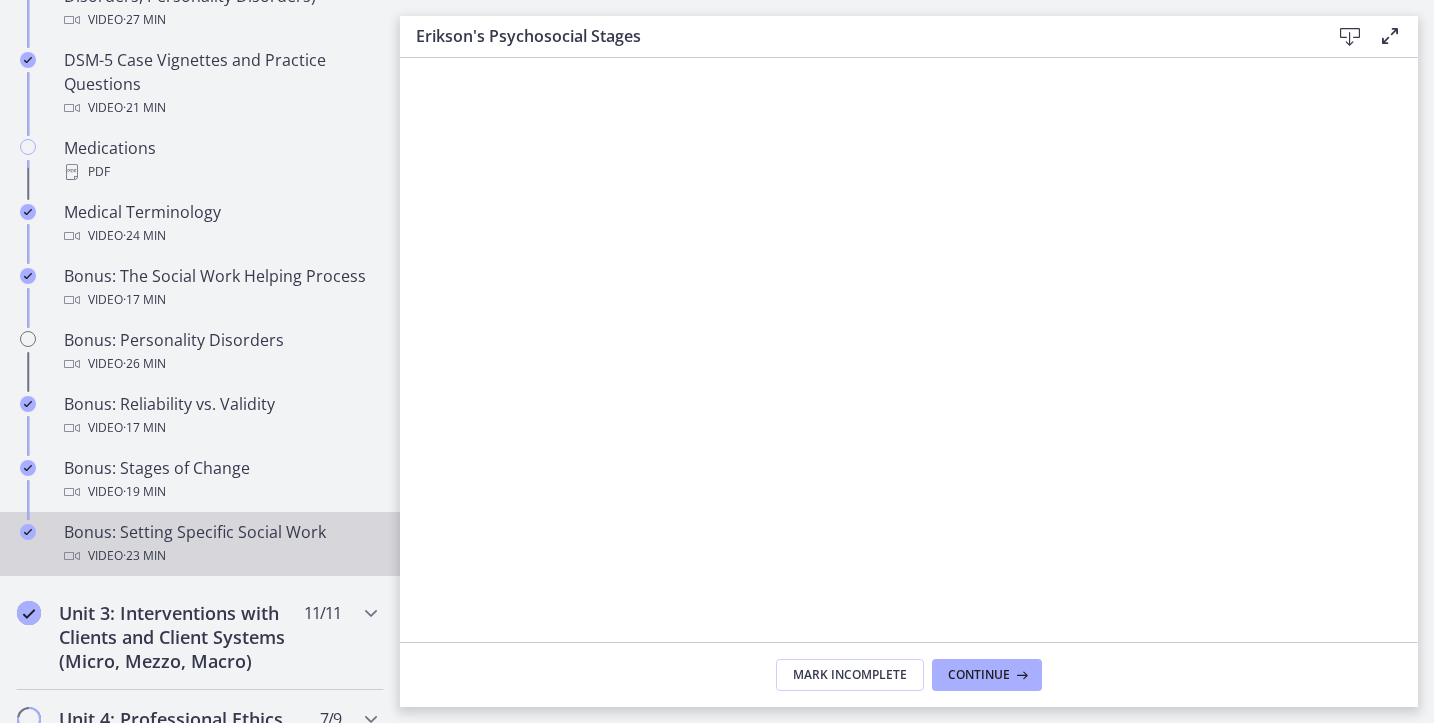 scroll, scrollTop: 1584, scrollLeft: 0, axis: vertical 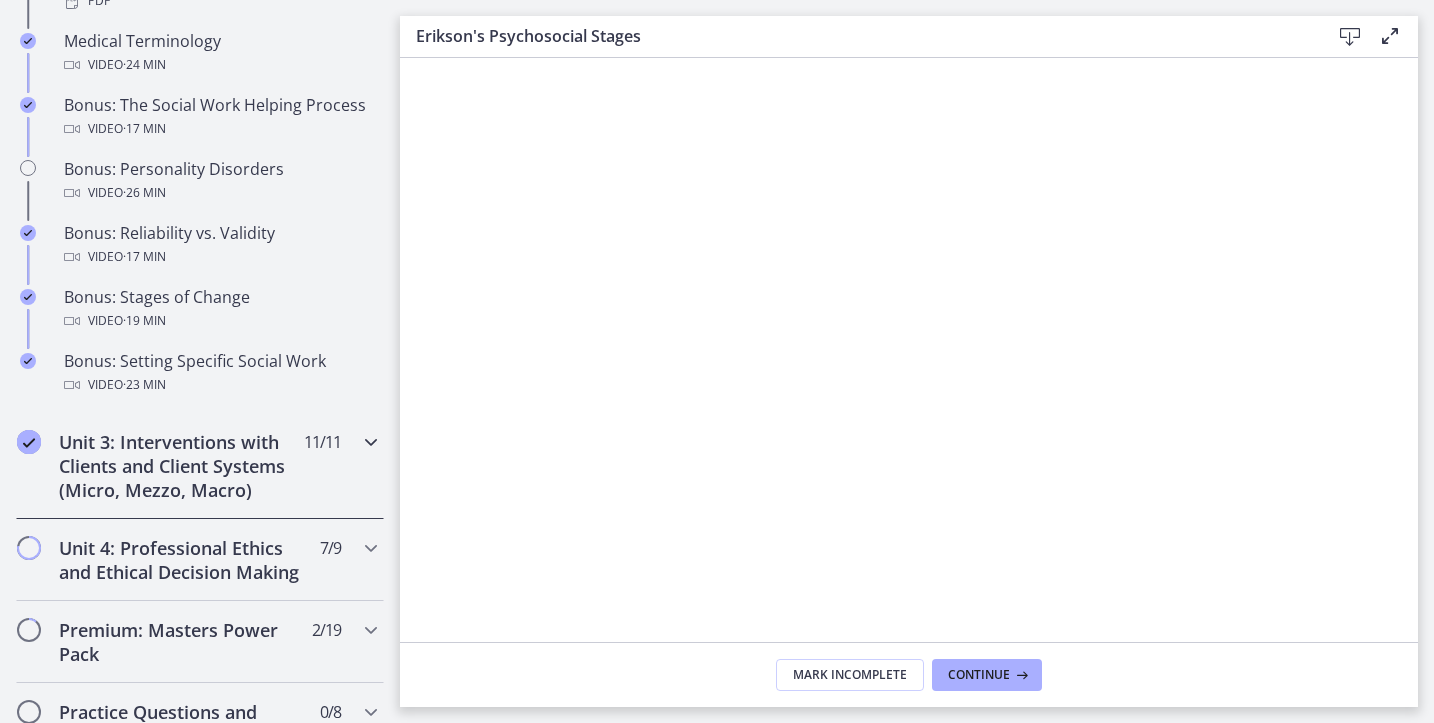 click on "Unit 3: Interventions with Clients and Client Systems (Micro, Mezzo, Macro)" at bounding box center (181, 466) 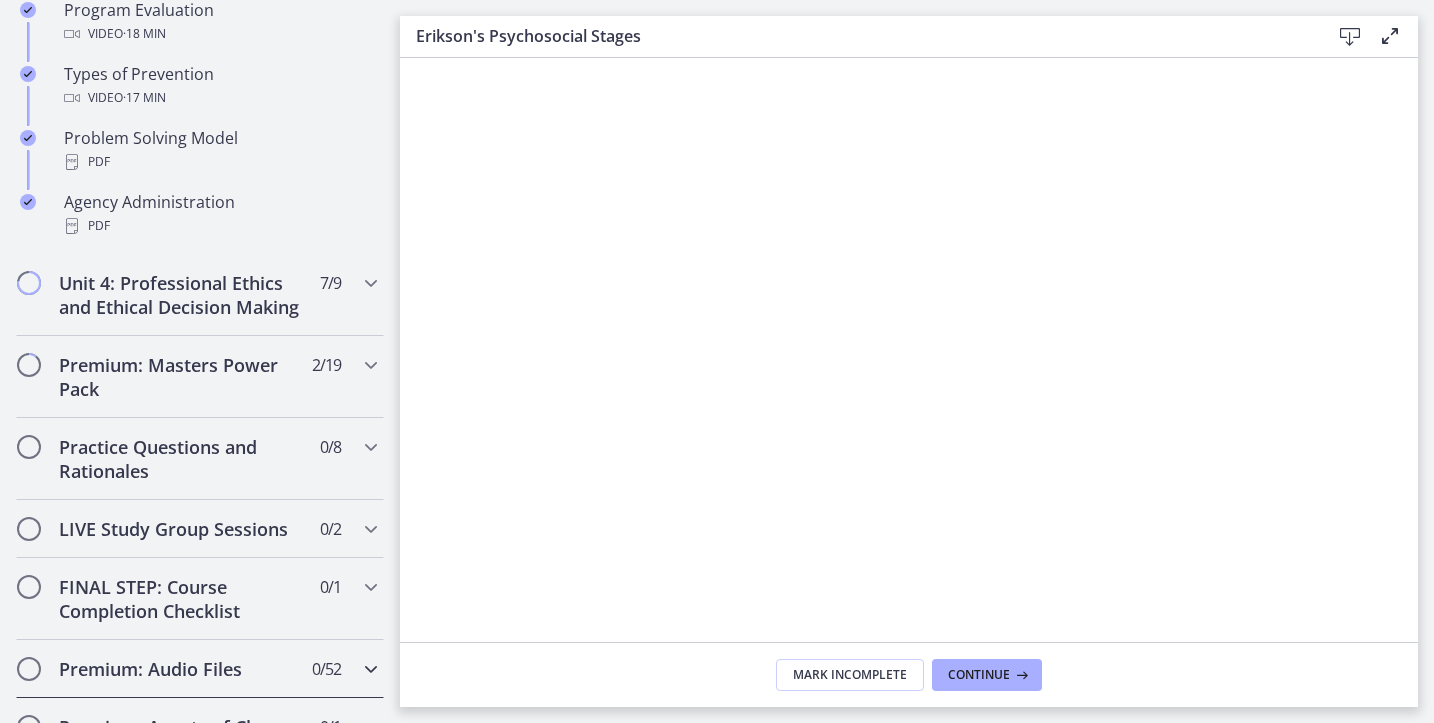 scroll, scrollTop: 1153, scrollLeft: 0, axis: vertical 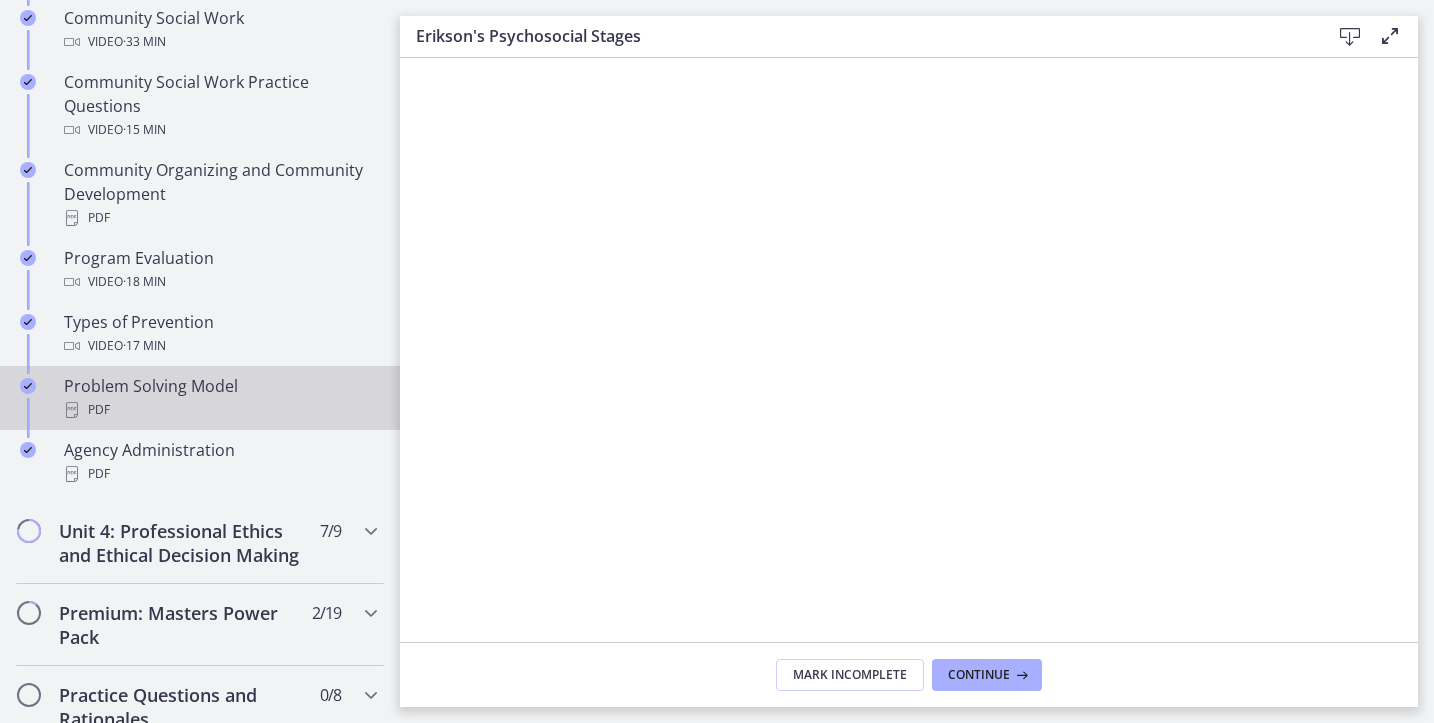 click on "PDF" at bounding box center [220, 410] 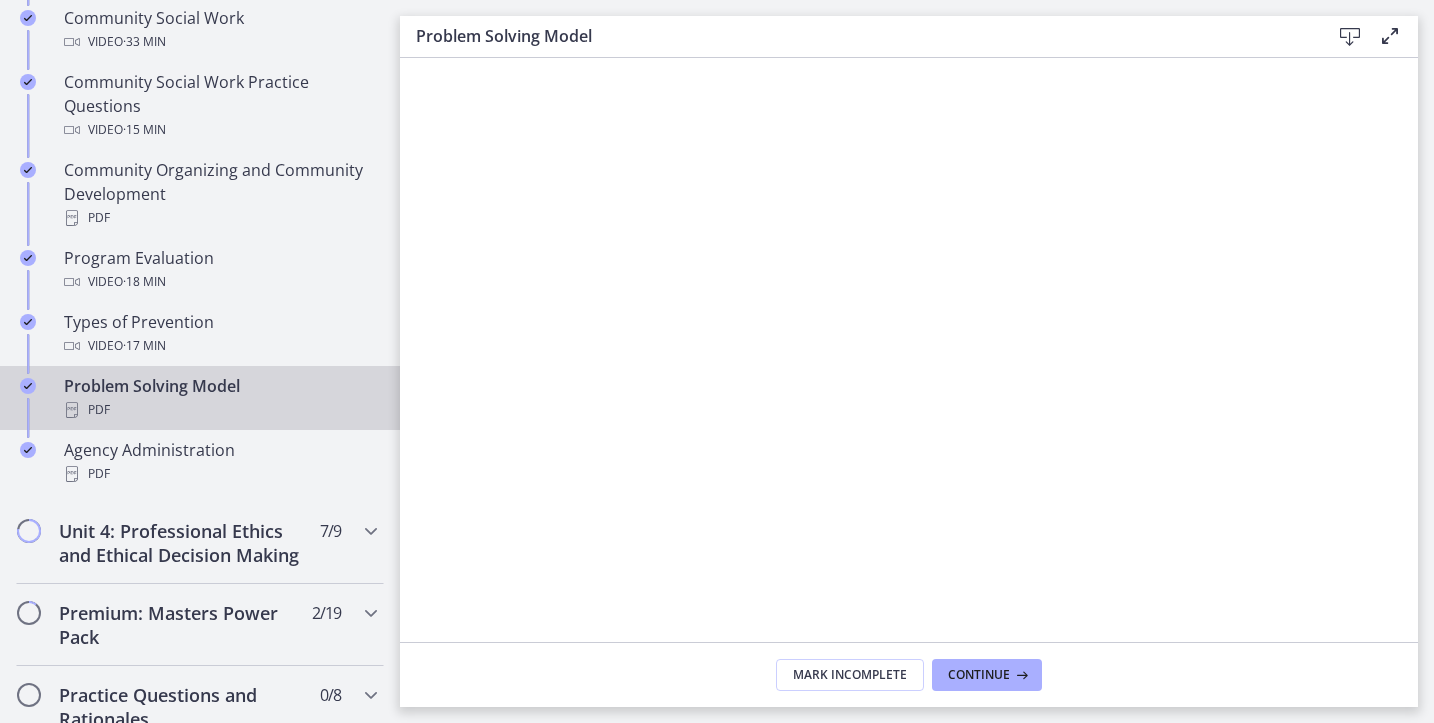 click at bounding box center [1350, 37] 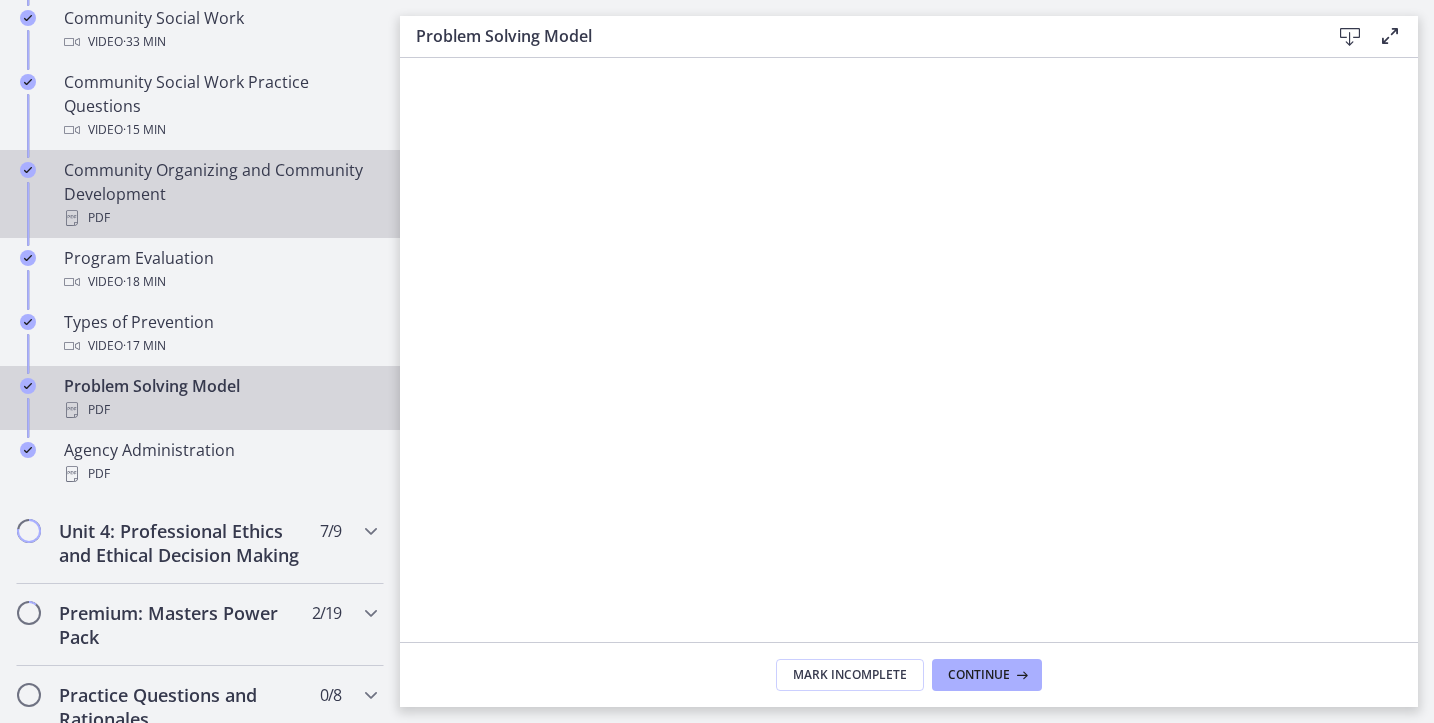 click on "PDF" at bounding box center (220, 218) 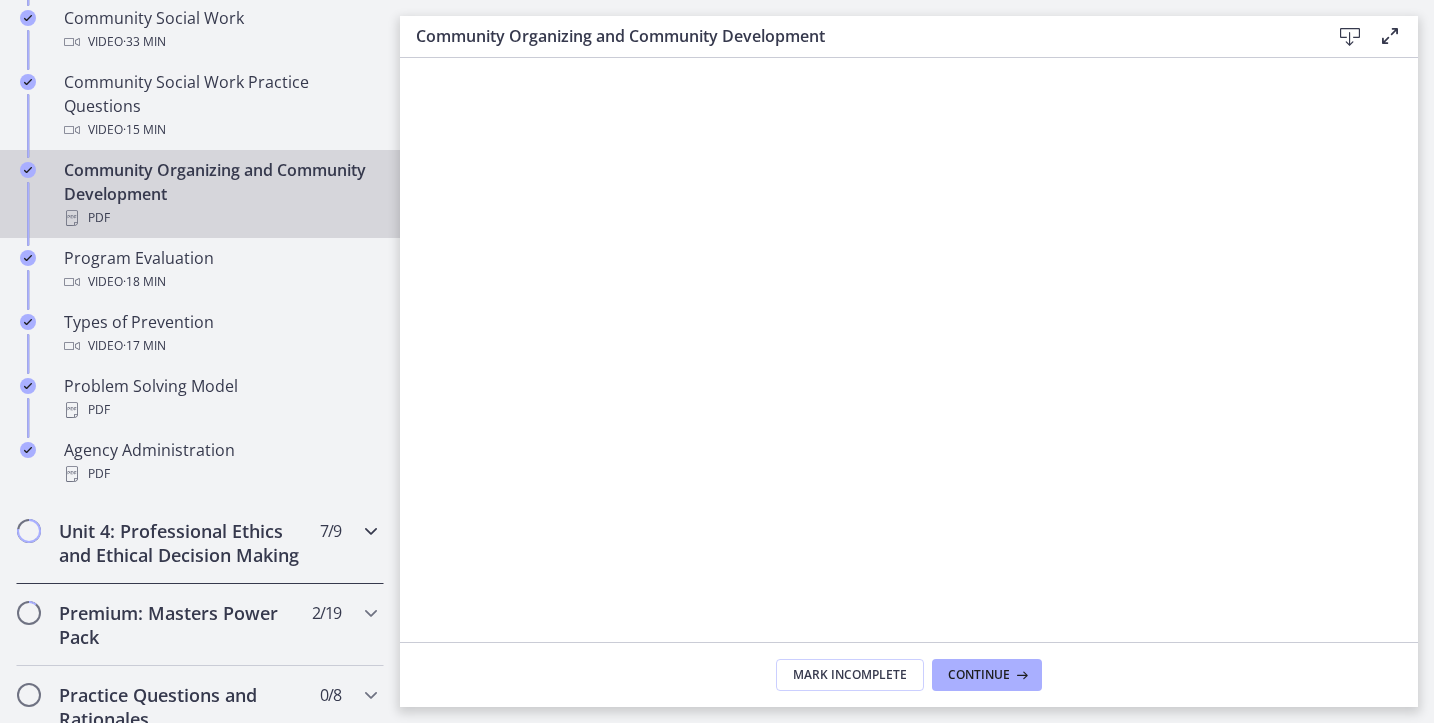 click on "Unit 4: Professional Ethics and Ethical Decision Making" at bounding box center (181, 543) 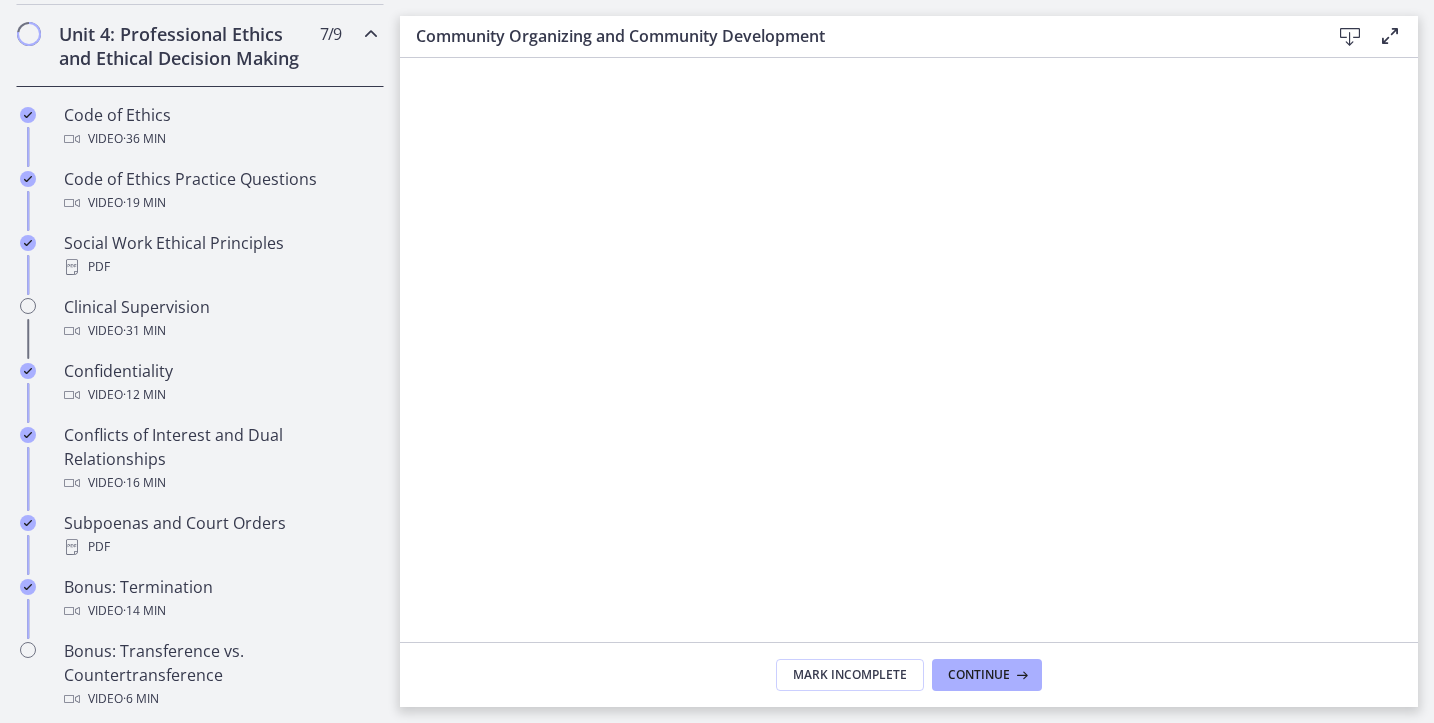 scroll, scrollTop: 880, scrollLeft: 0, axis: vertical 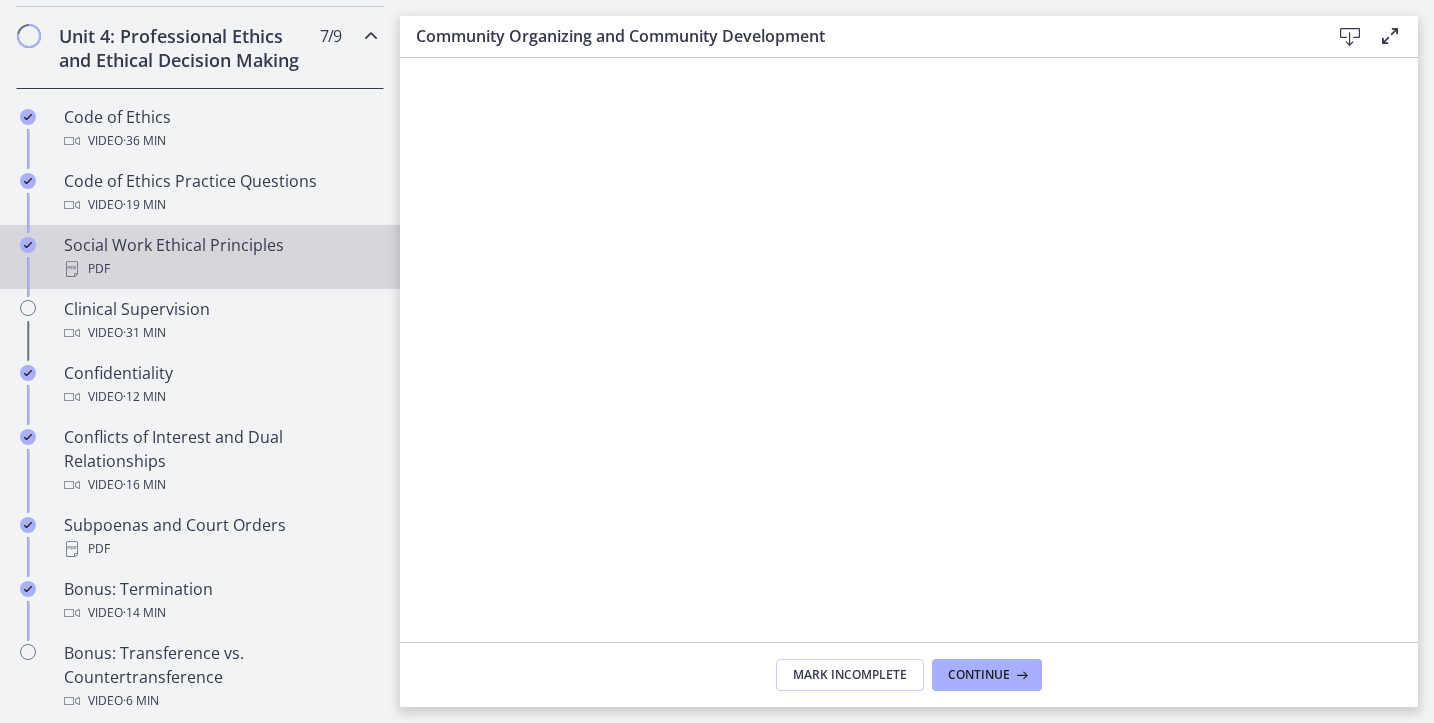 click on "PDF" at bounding box center (220, 269) 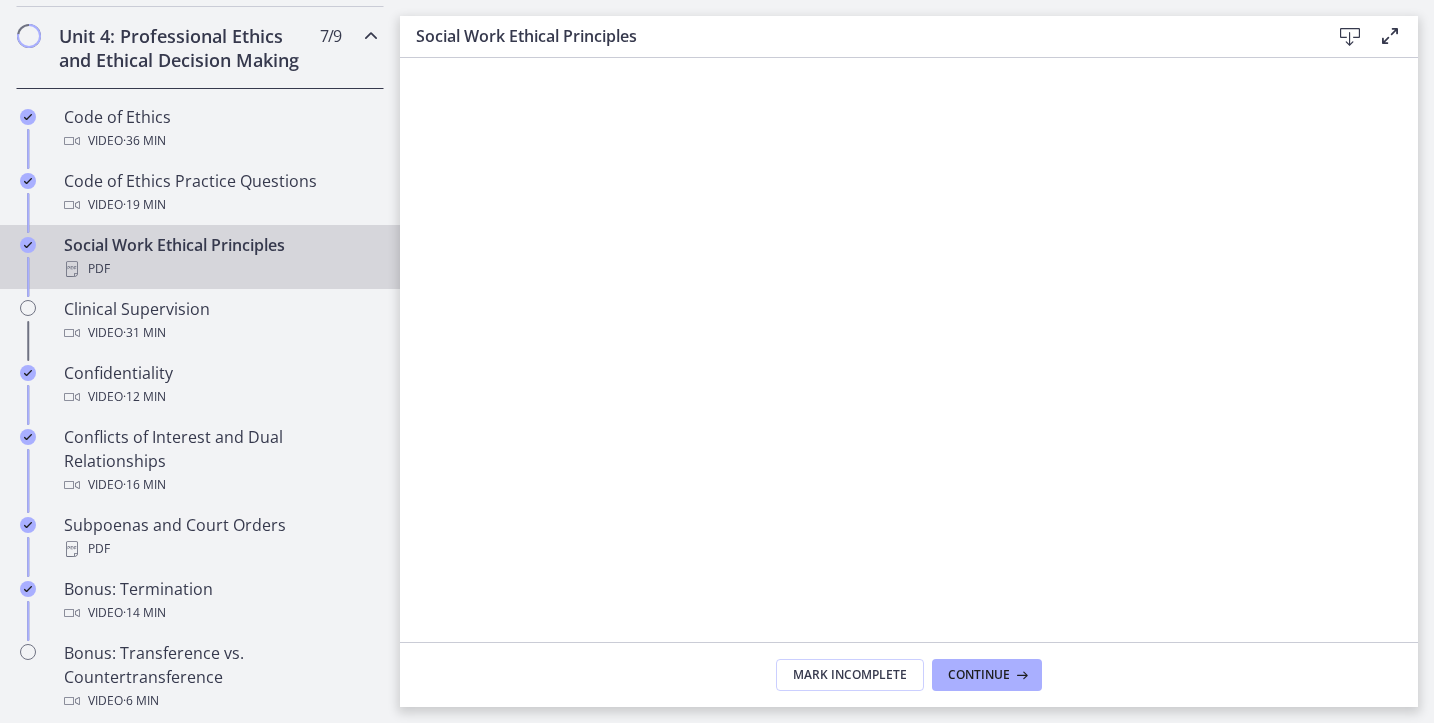 click at bounding box center [1350, 37] 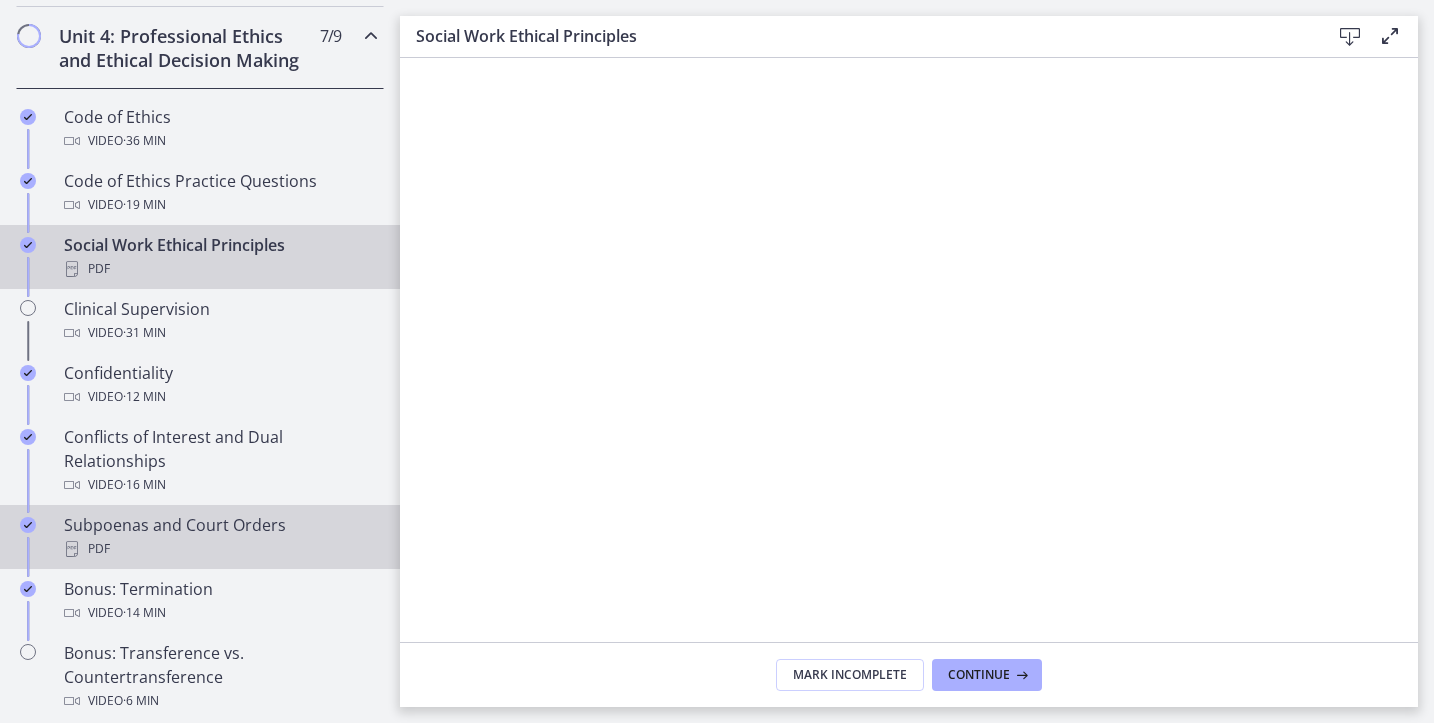click on "Subpoenas and Court Orders
PDF" at bounding box center (220, 537) 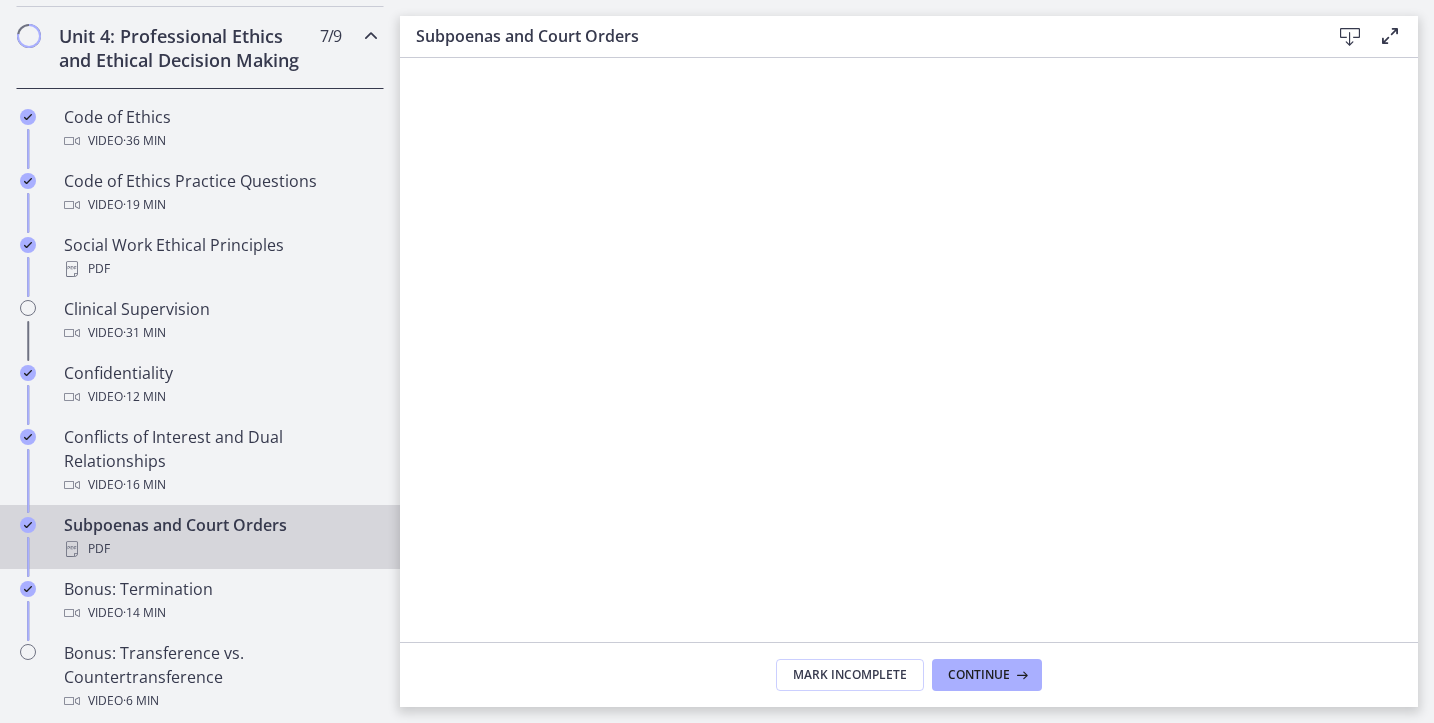 click at bounding box center (1350, 37) 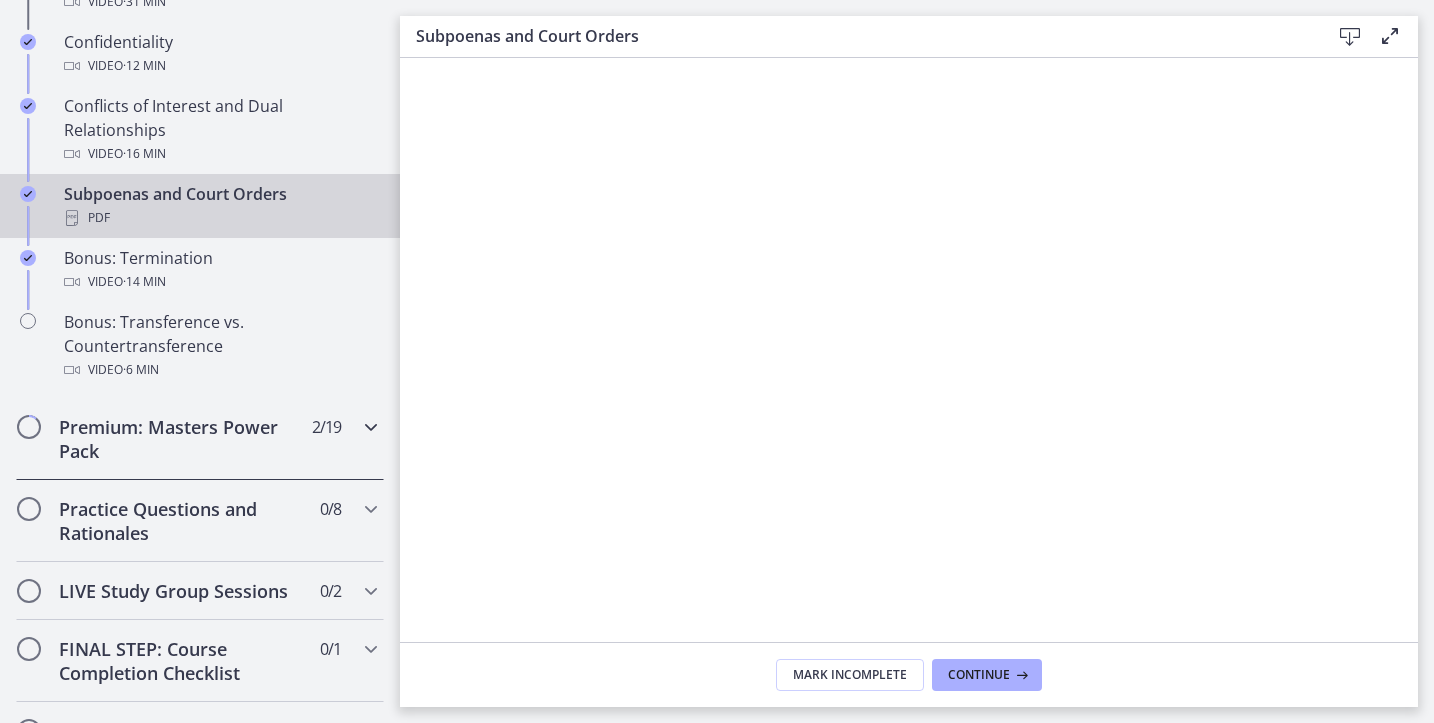 scroll, scrollTop: 1212, scrollLeft: 0, axis: vertical 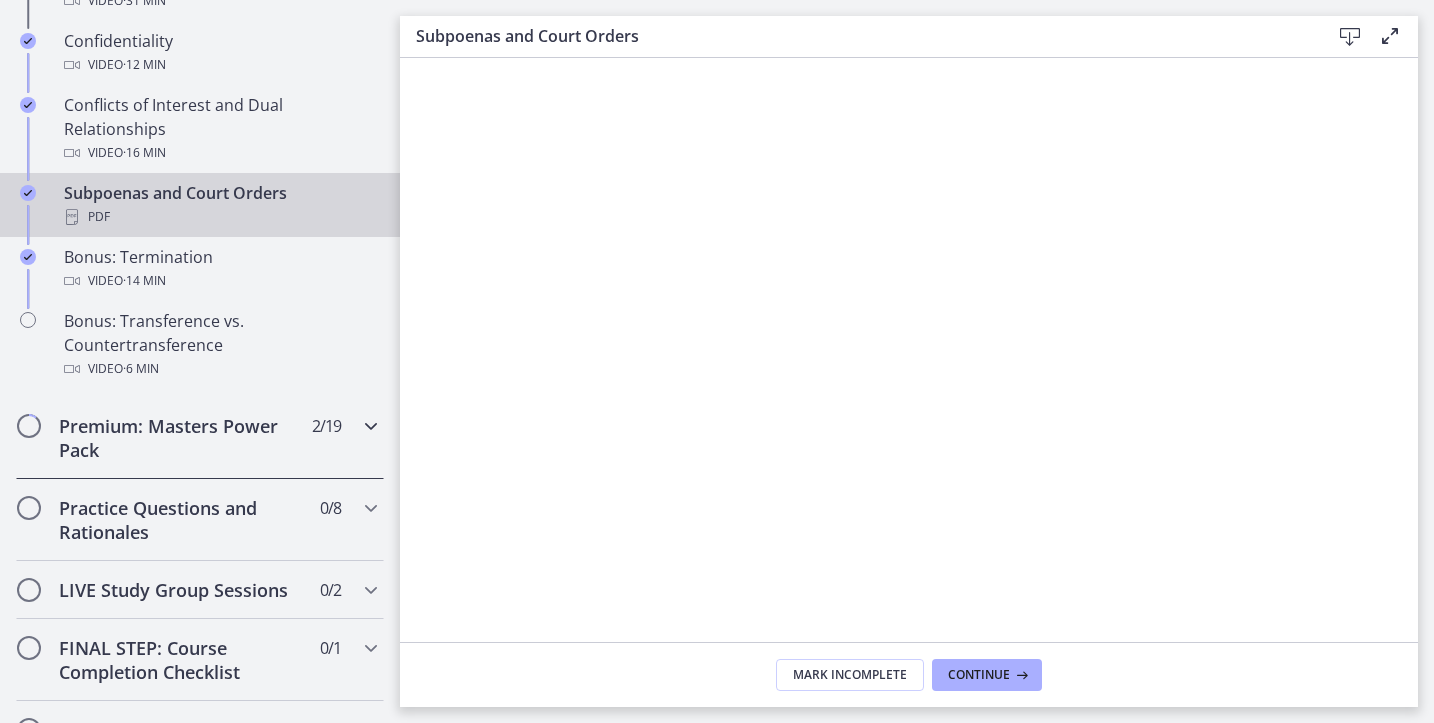 click on "Premium: Masters Power Pack" at bounding box center (181, 438) 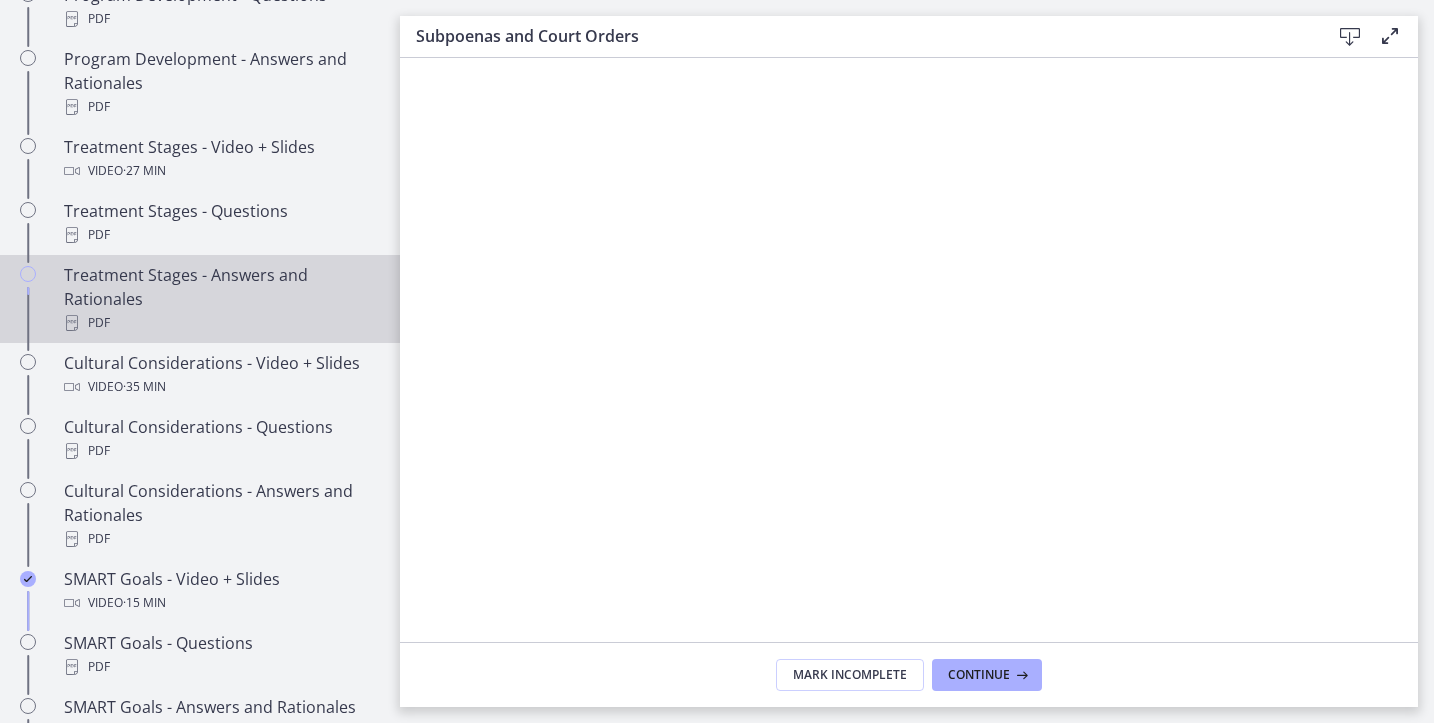 click on "PDF" at bounding box center (220, 323) 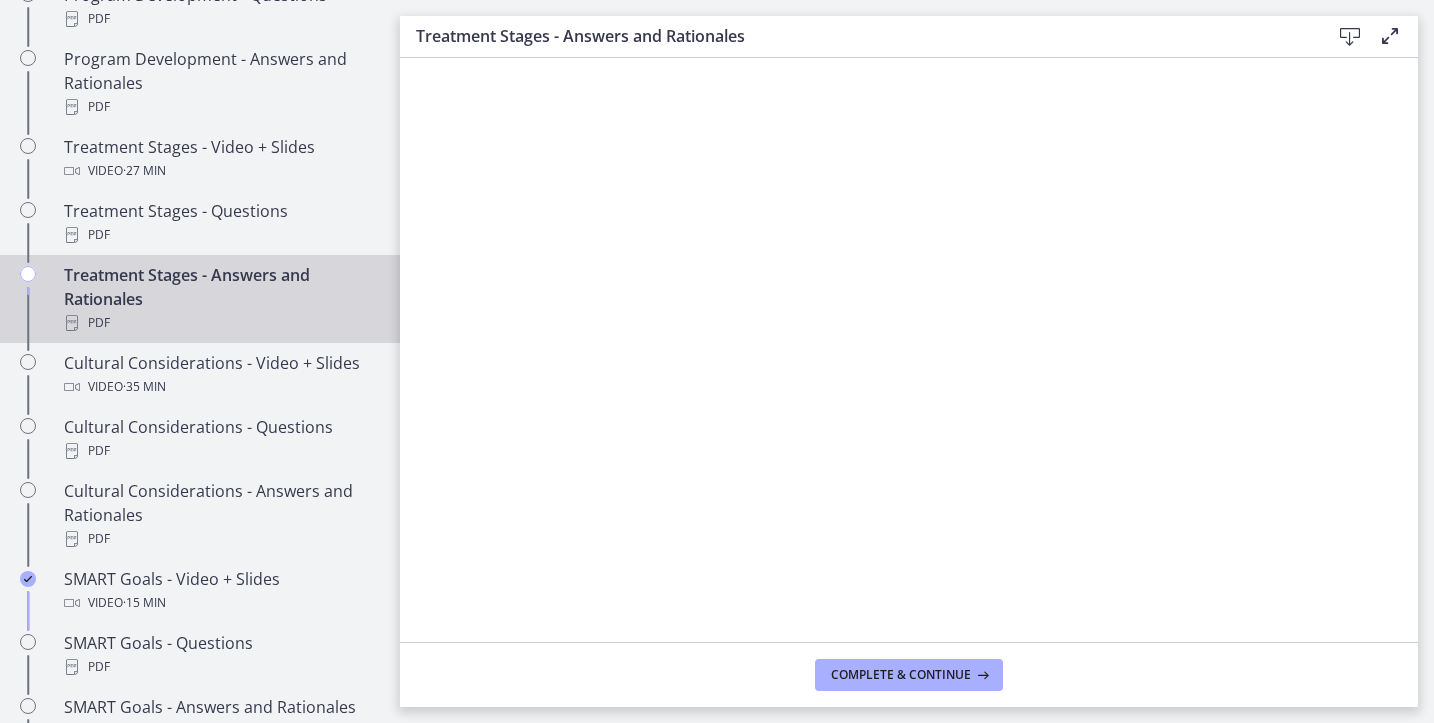 click at bounding box center [1350, 37] 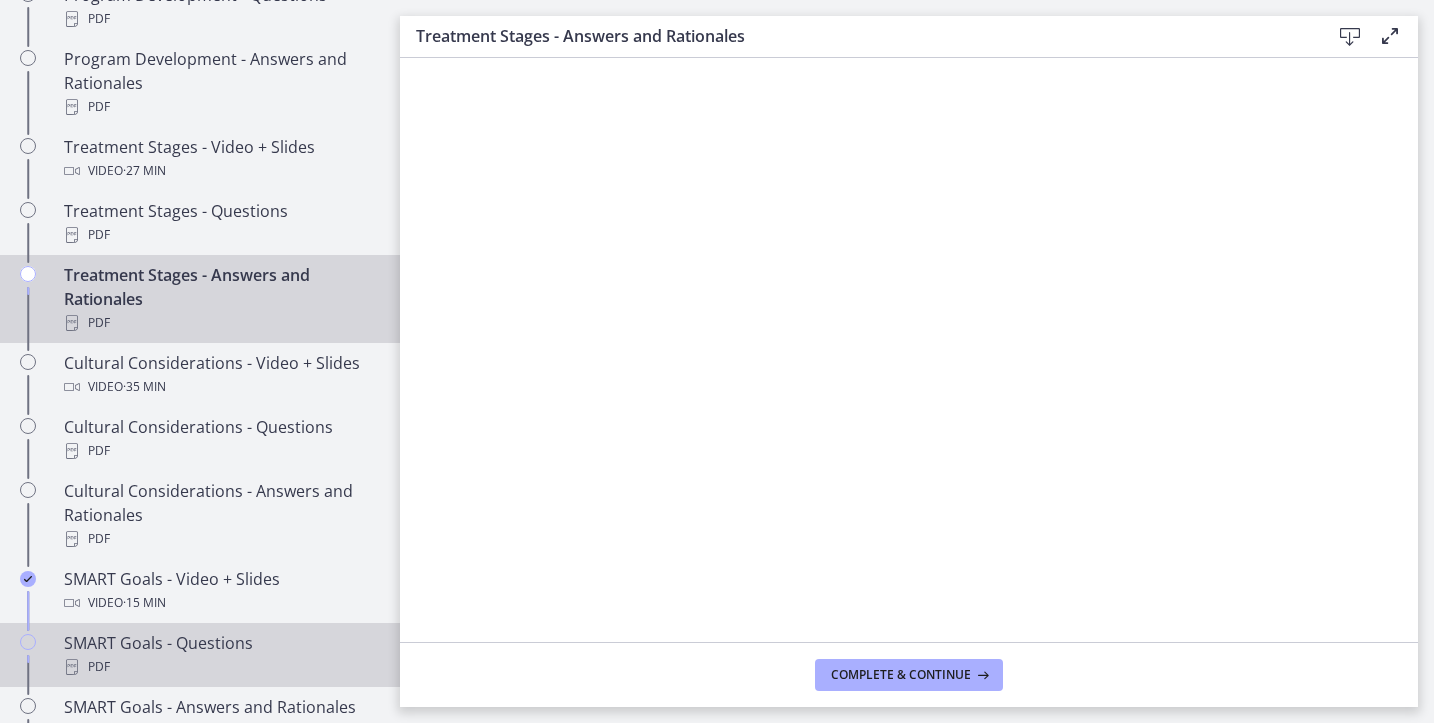 click on "SMART Goals - Questions
PDF" at bounding box center [220, 655] 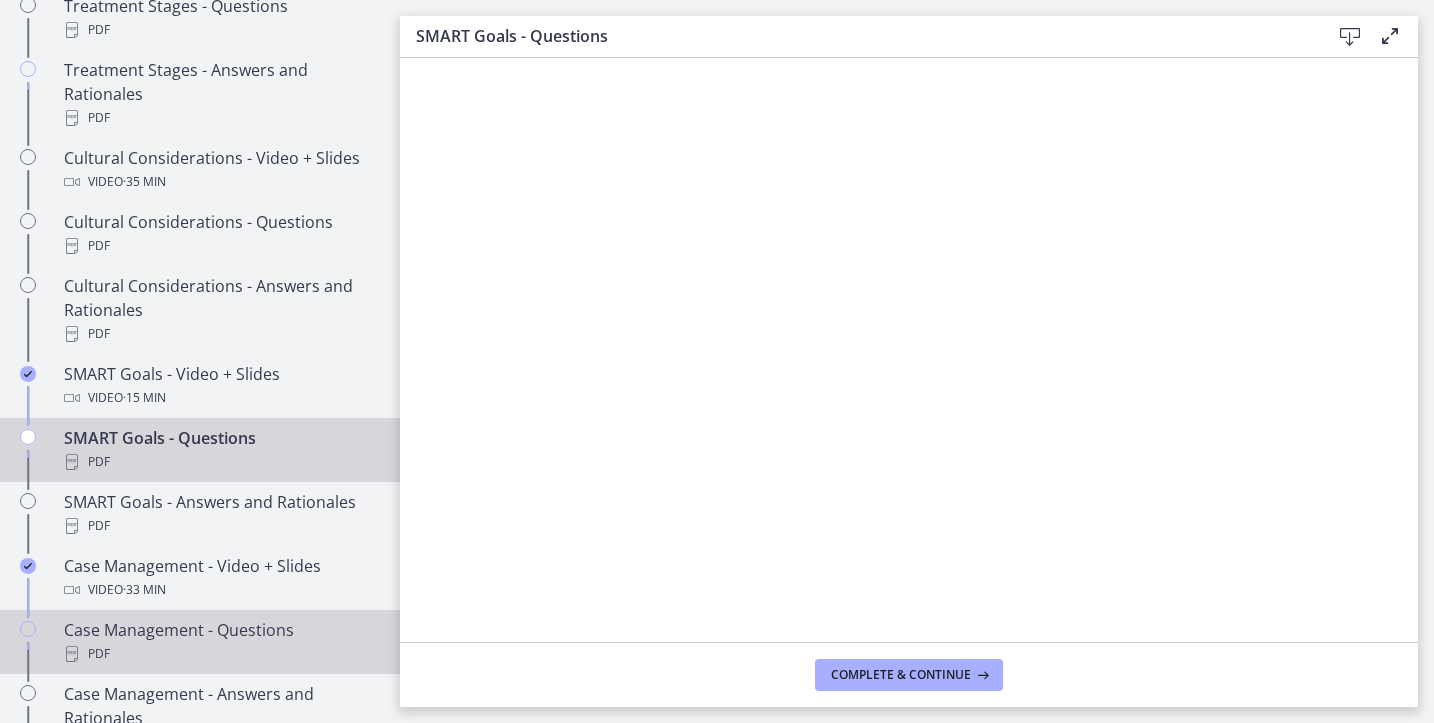 scroll, scrollTop: 1470, scrollLeft: 0, axis: vertical 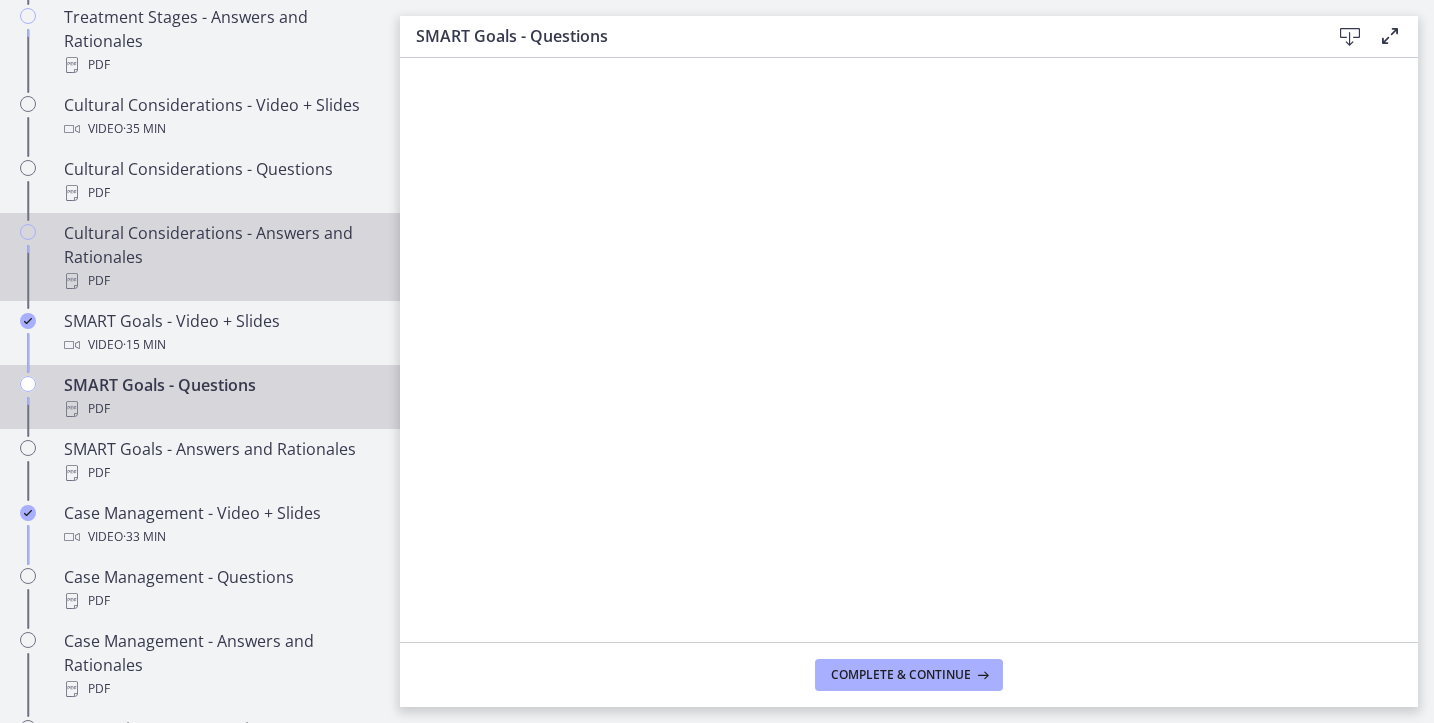 click on "Cultural Considerations - Answers and Rationales
PDF" at bounding box center [220, 257] 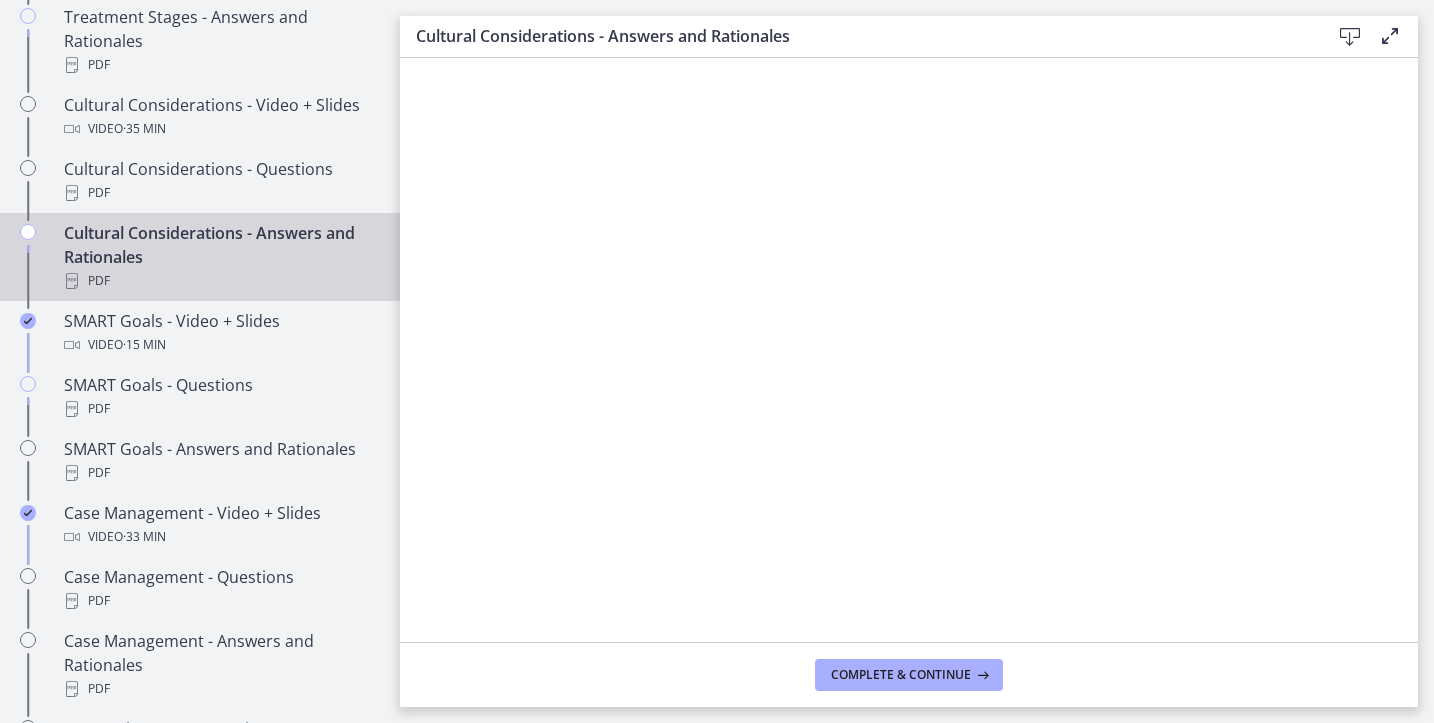 click at bounding box center [1350, 37] 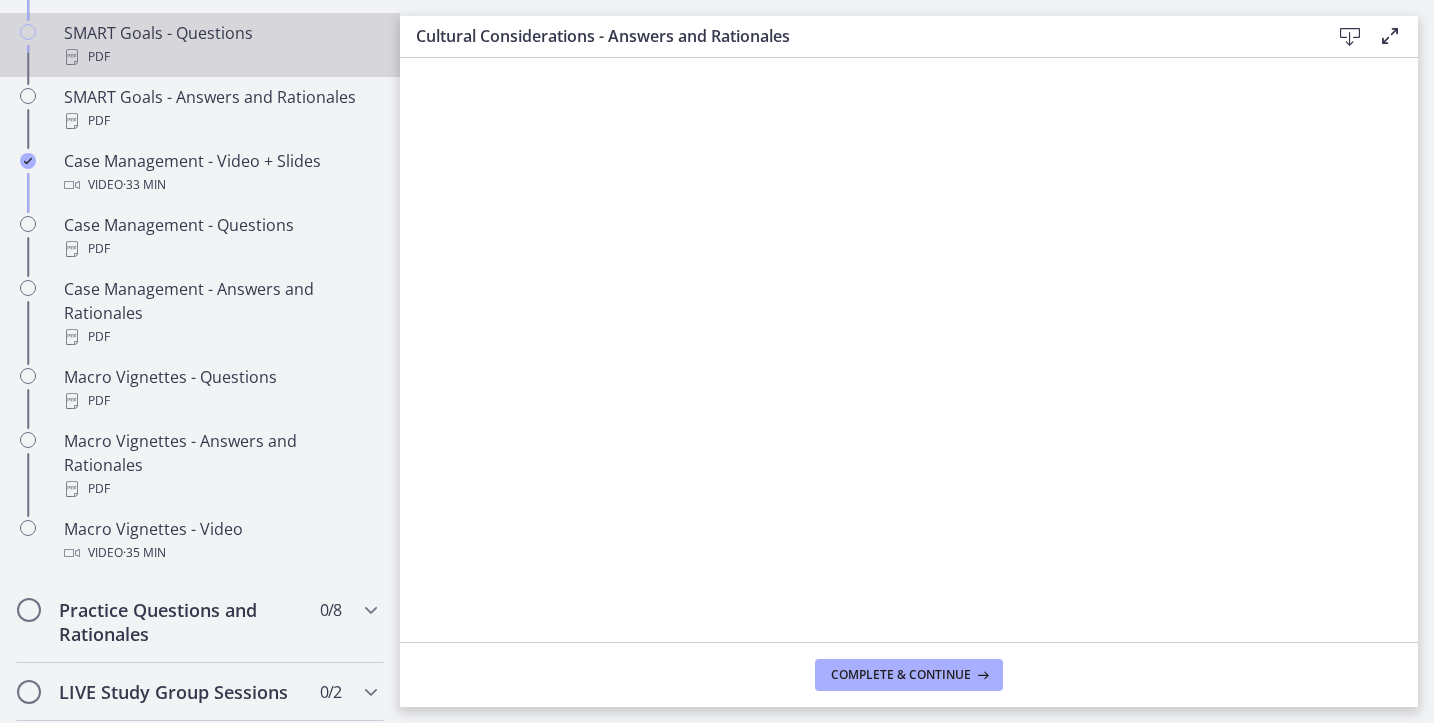 scroll, scrollTop: 1828, scrollLeft: 0, axis: vertical 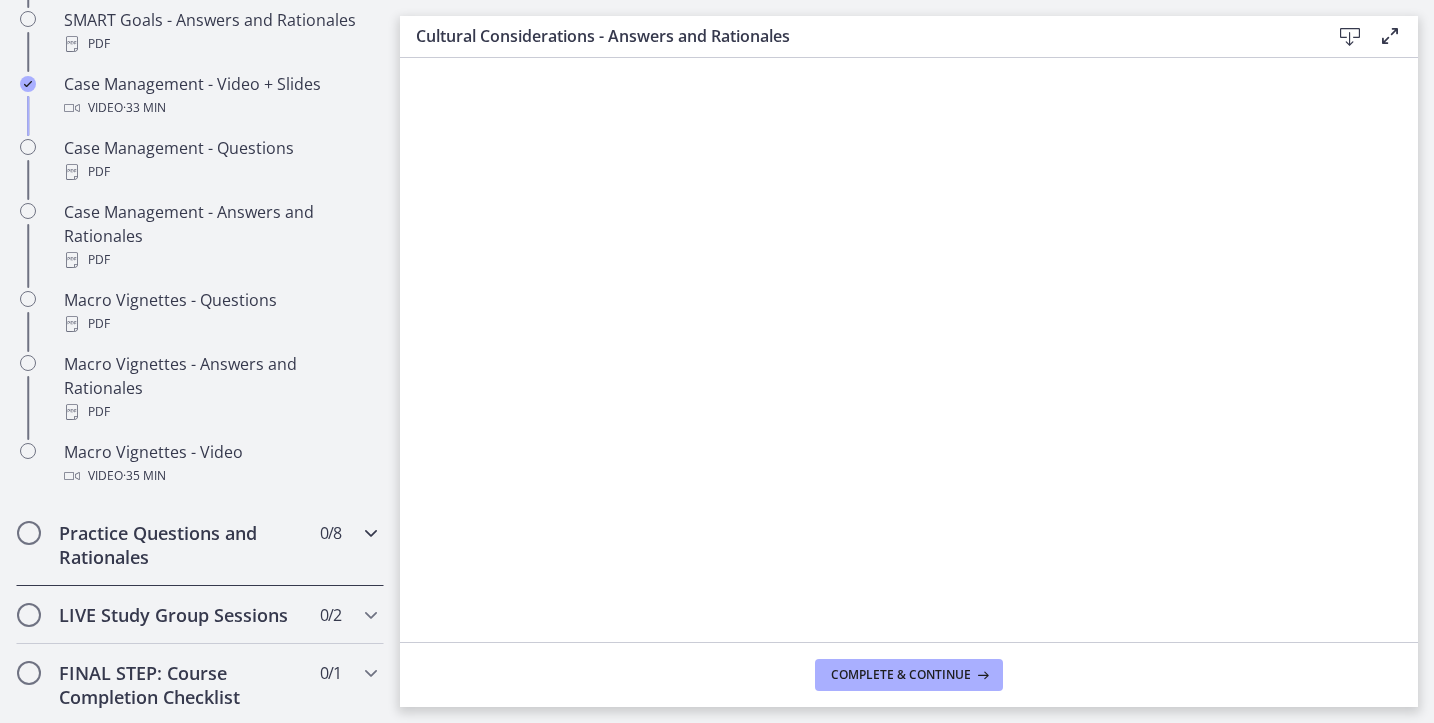 click on "Practice Questions and Rationales" at bounding box center [181, 545] 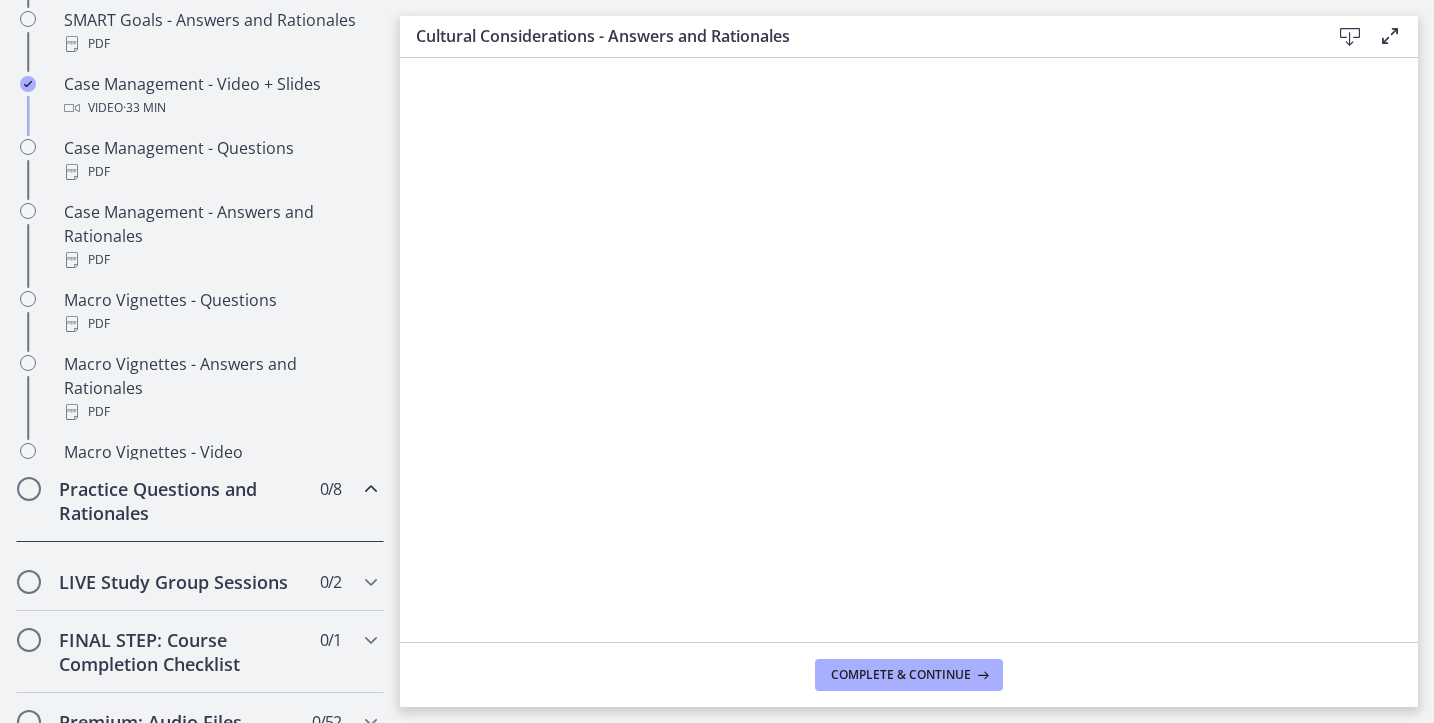scroll, scrollTop: 1606, scrollLeft: 0, axis: vertical 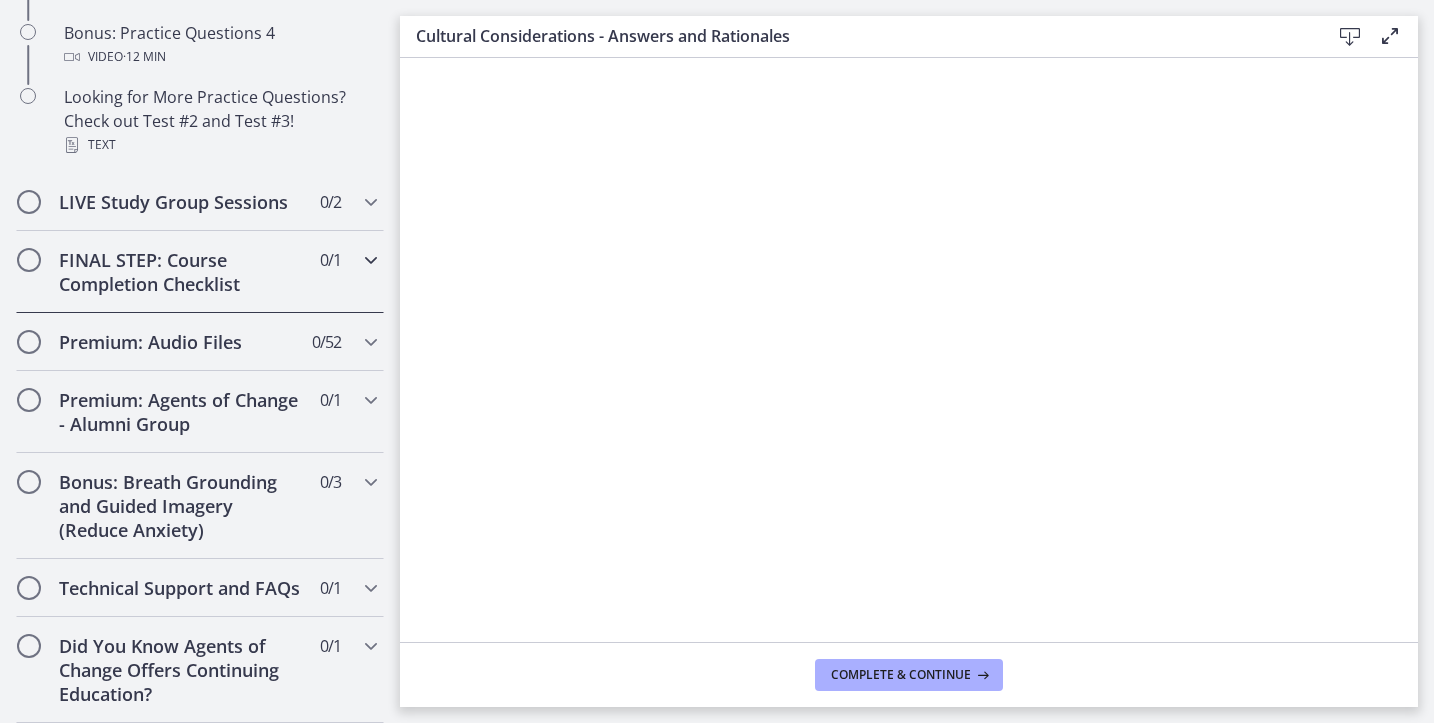 click on "FINAL STEP: Course Completion Checklist" at bounding box center (181, 272) 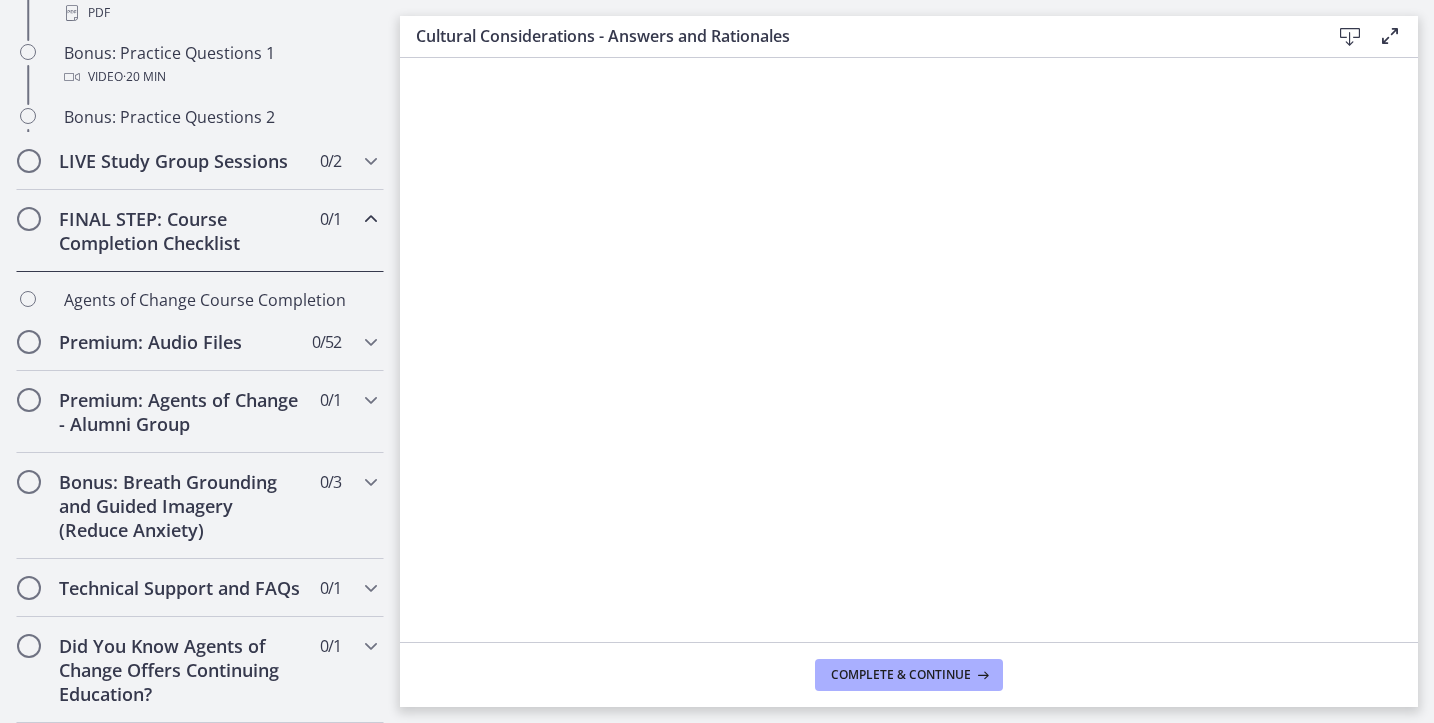 scroll, scrollTop: 1111, scrollLeft: 0, axis: vertical 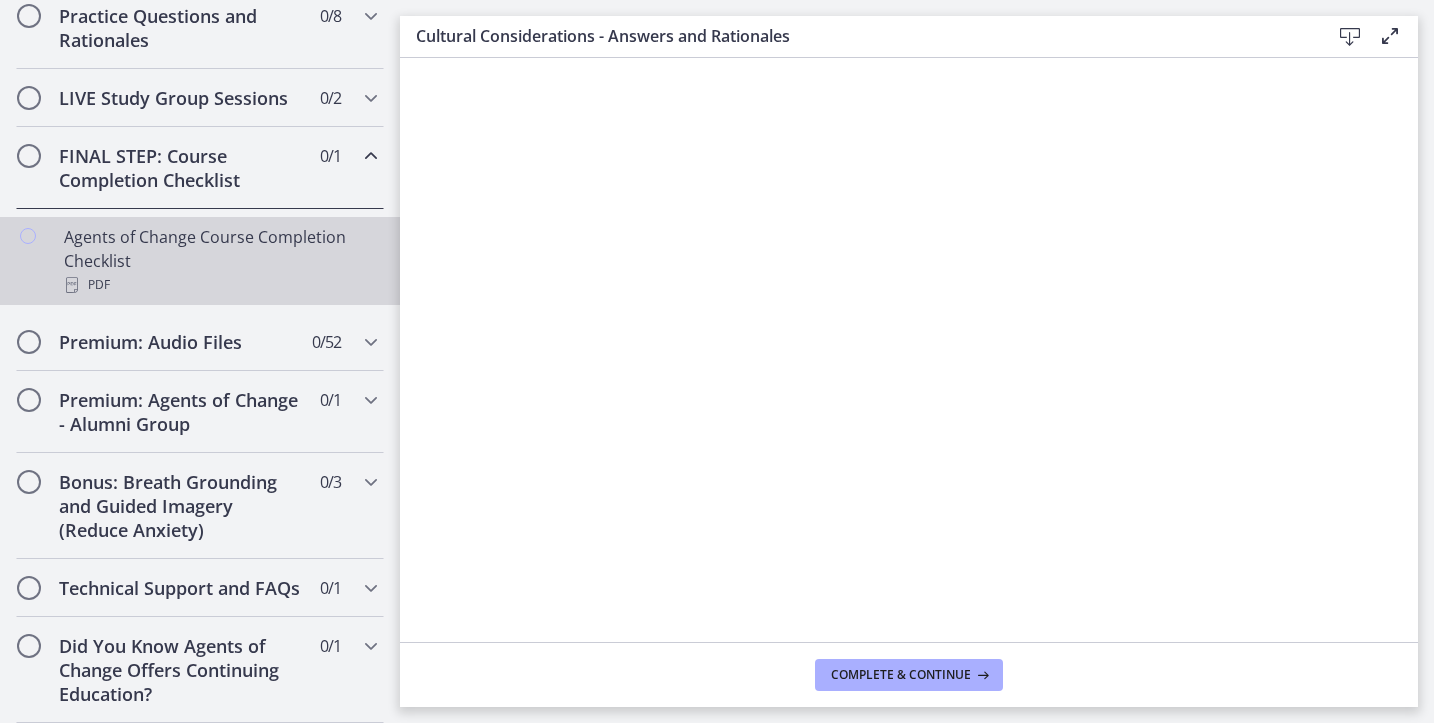 click on "Agents of Change Course Completion Checklist
PDF" at bounding box center [220, 261] 